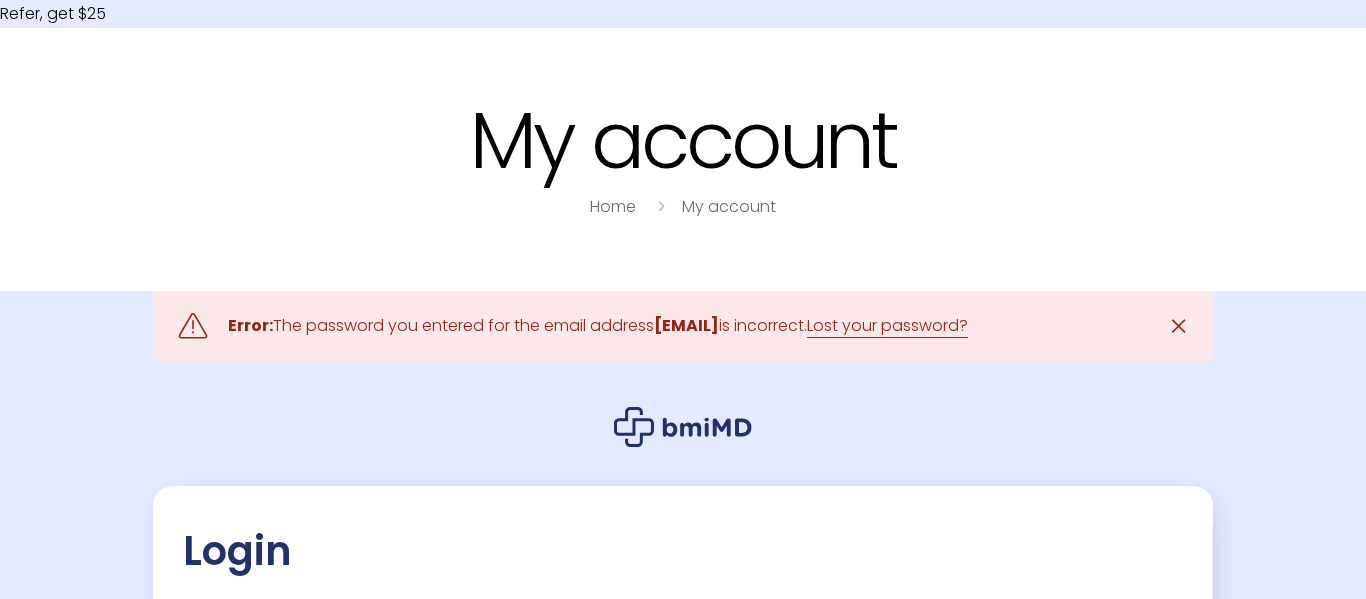 scroll, scrollTop: 0, scrollLeft: 0, axis: both 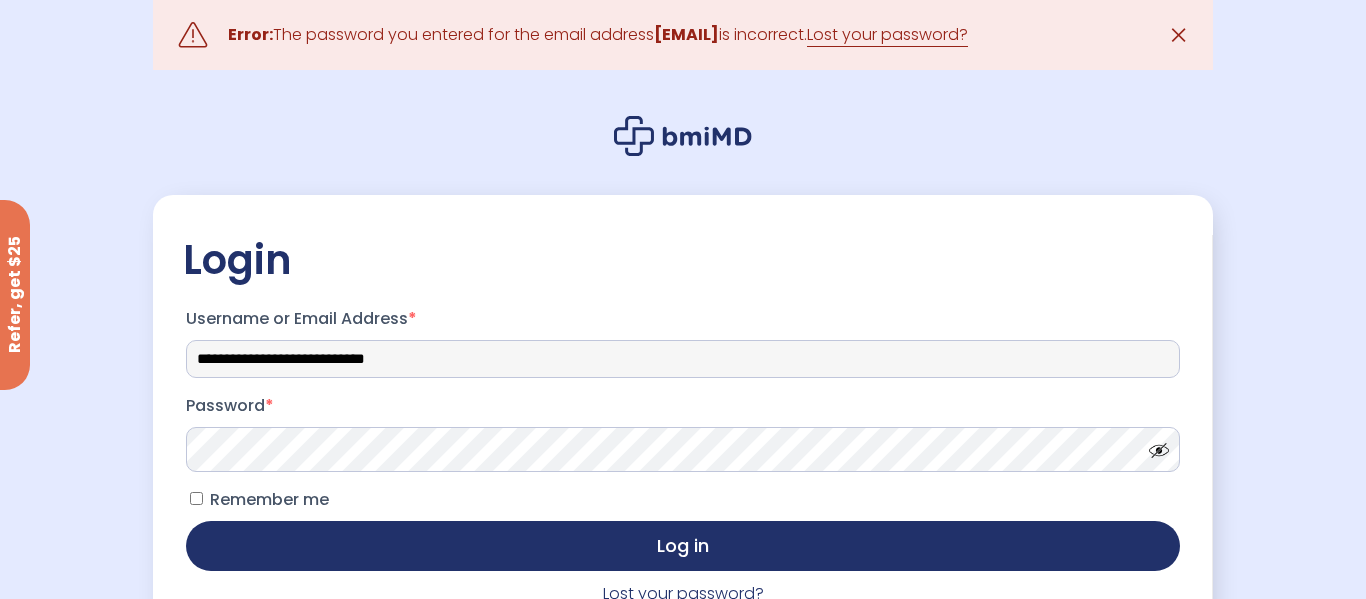 click on "**********" at bounding box center (683, 359) 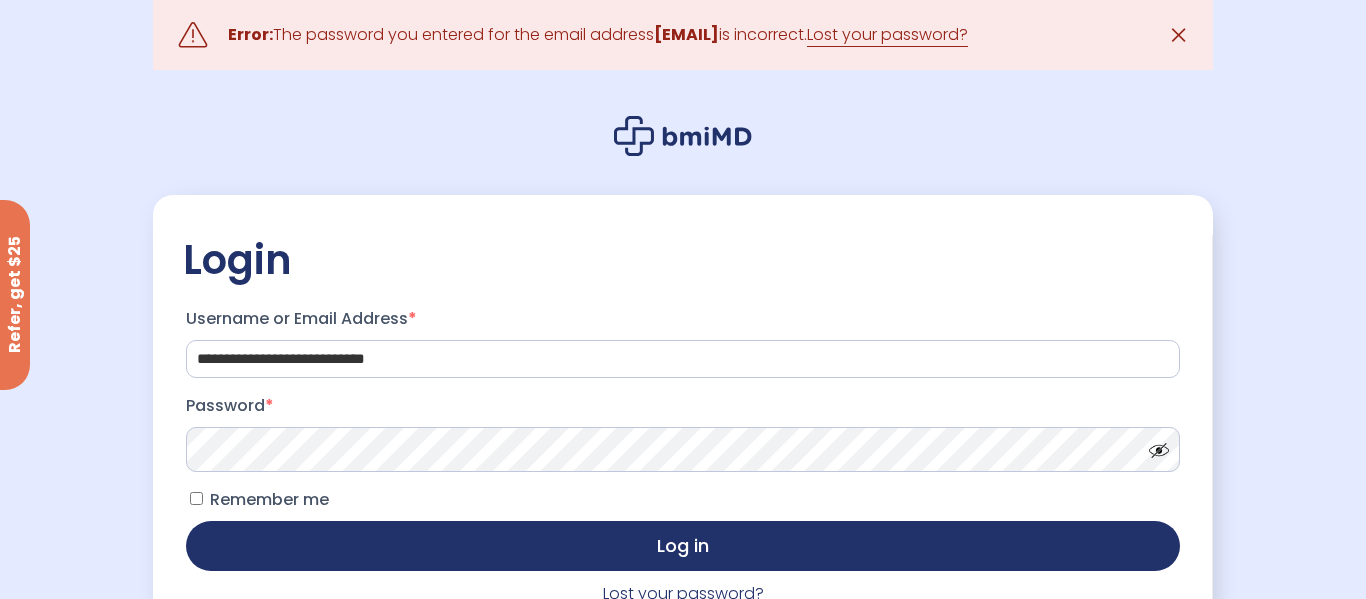 click at bounding box center (1154, 445) 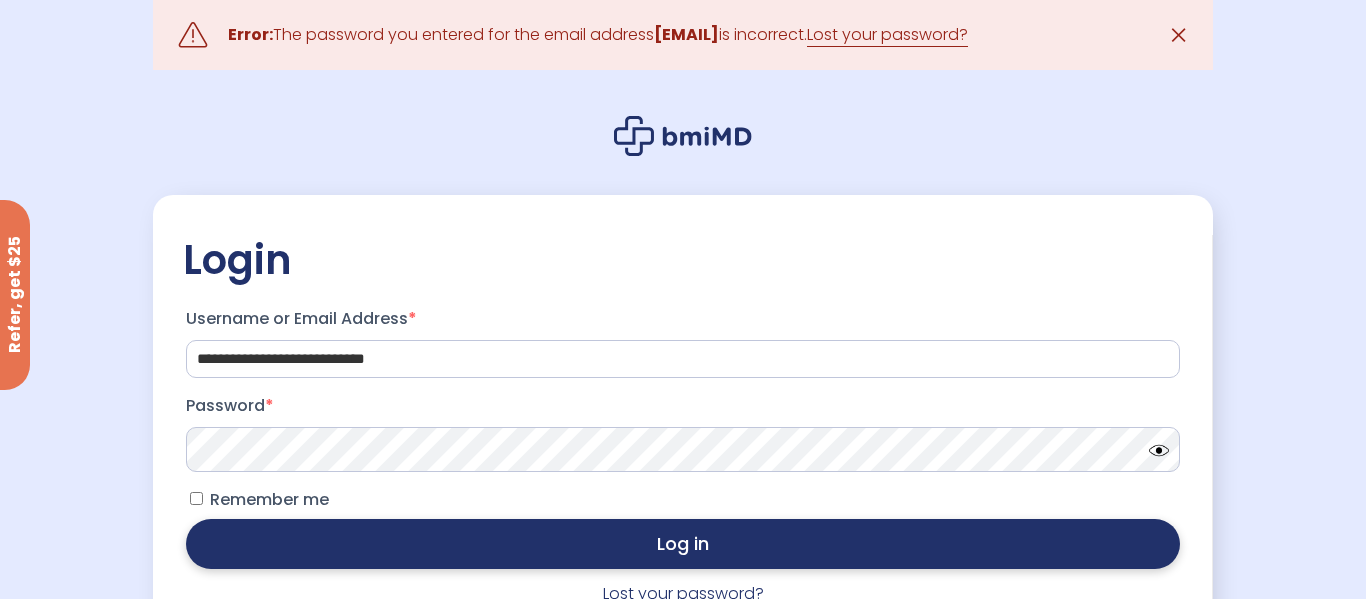 click on "Log in" at bounding box center [683, 544] 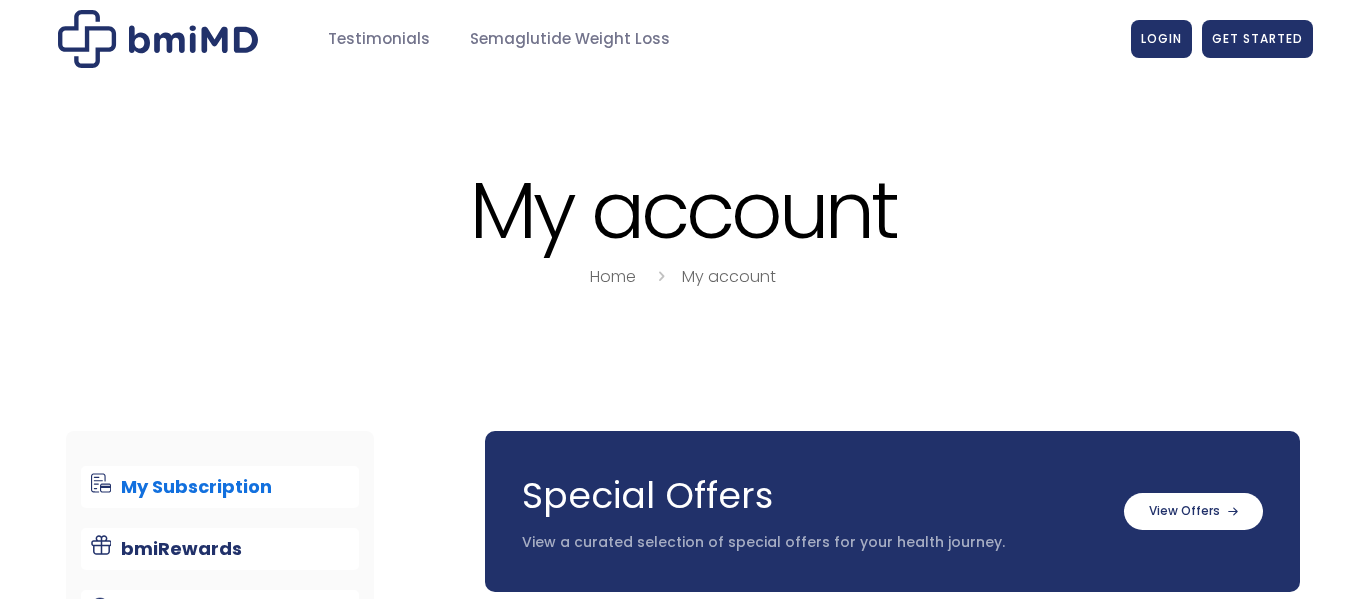 scroll, scrollTop: 0, scrollLeft: 0, axis: both 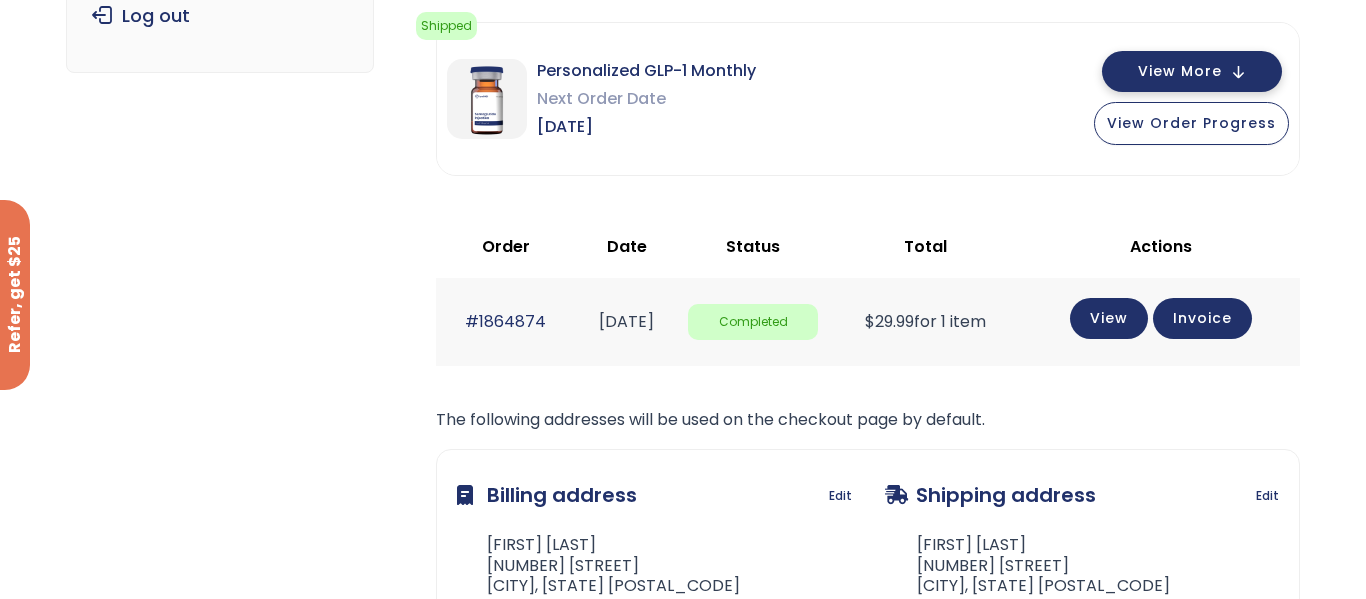 click on "View More" at bounding box center (1192, 71) 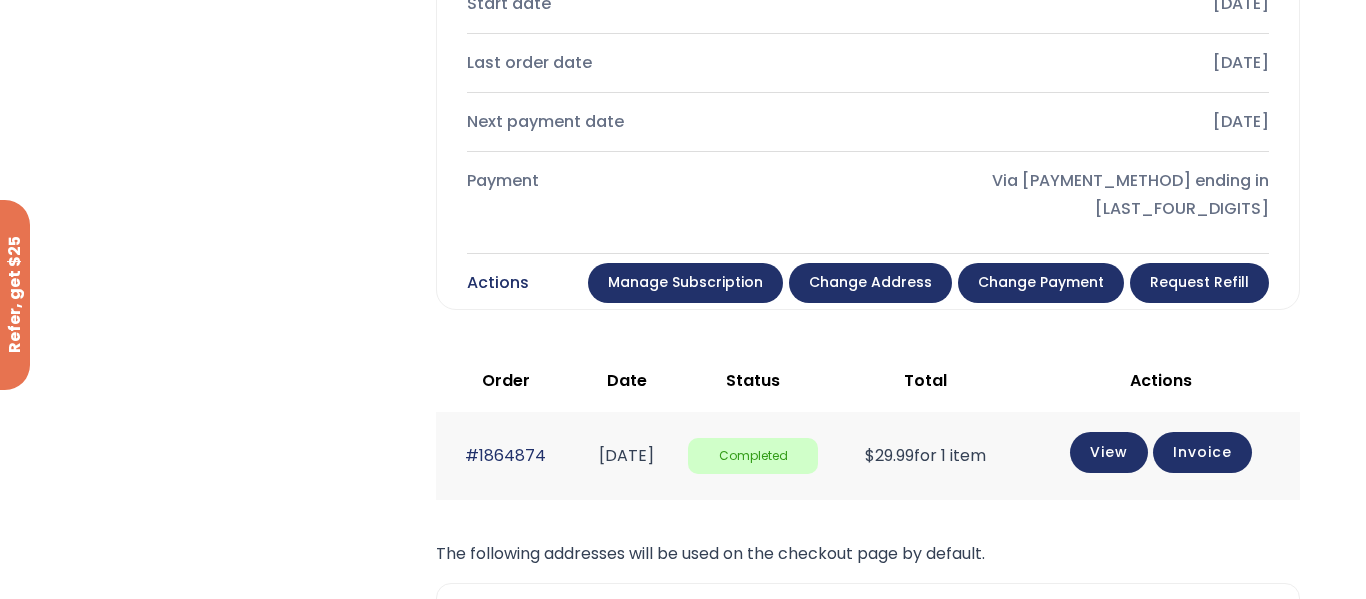 scroll, scrollTop: 965, scrollLeft: 0, axis: vertical 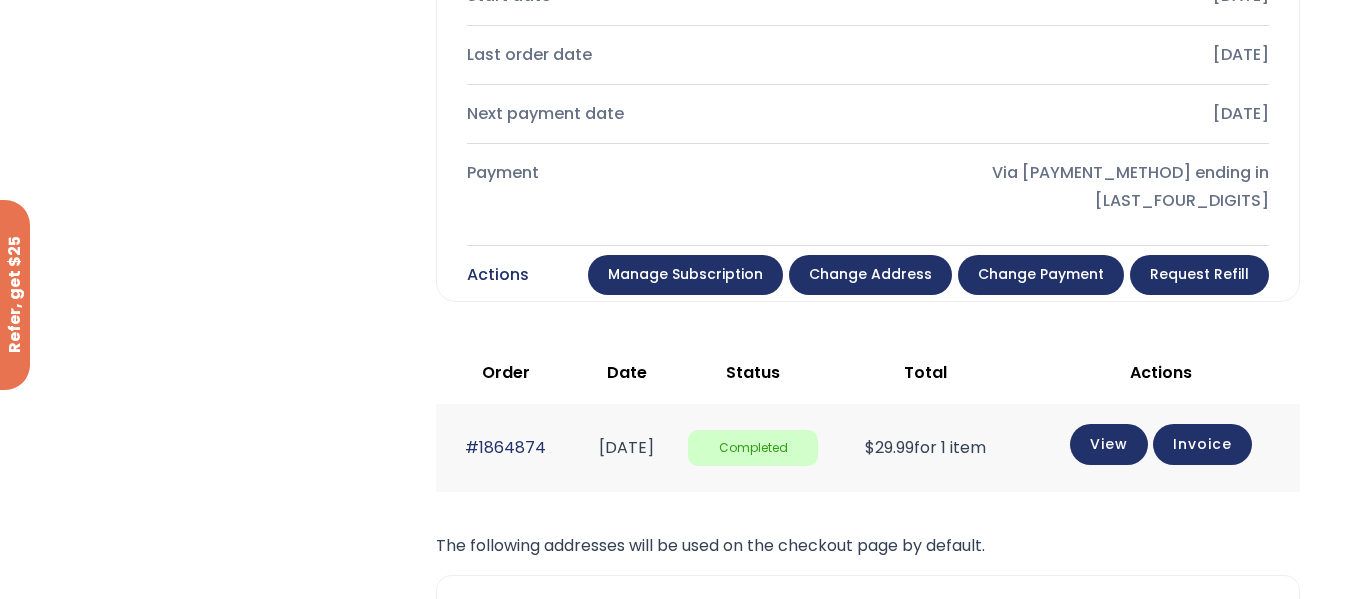 click on "Manage Subscription" at bounding box center (685, 275) 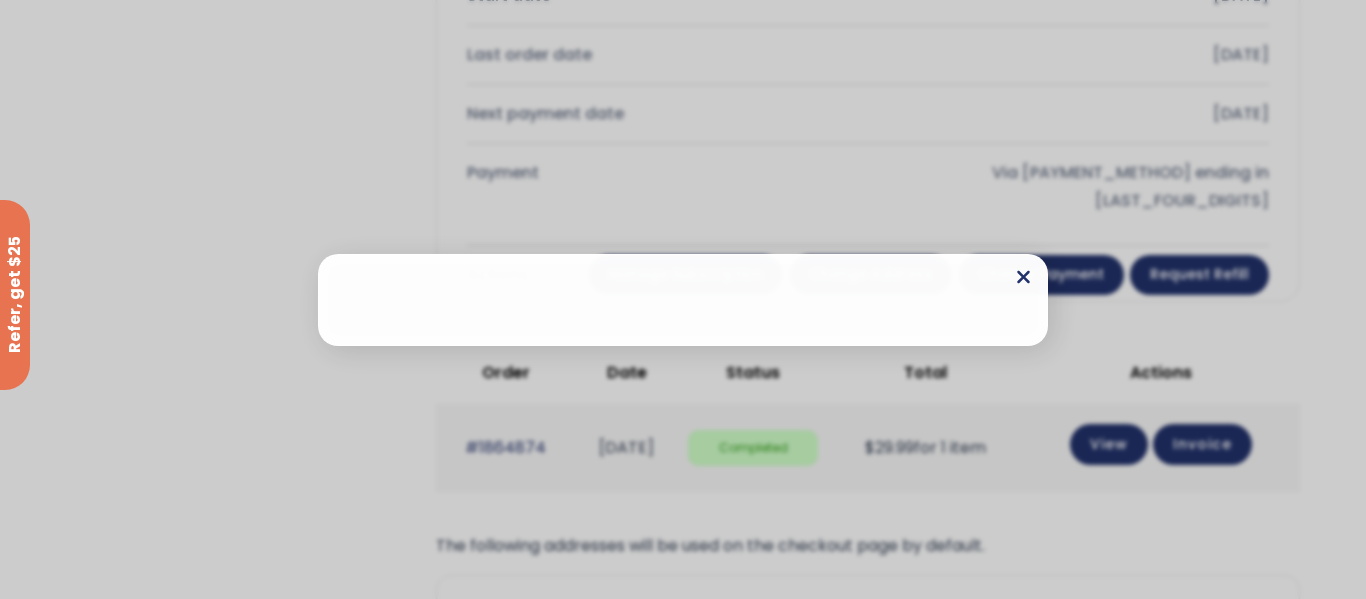 click at bounding box center [1023, 276] 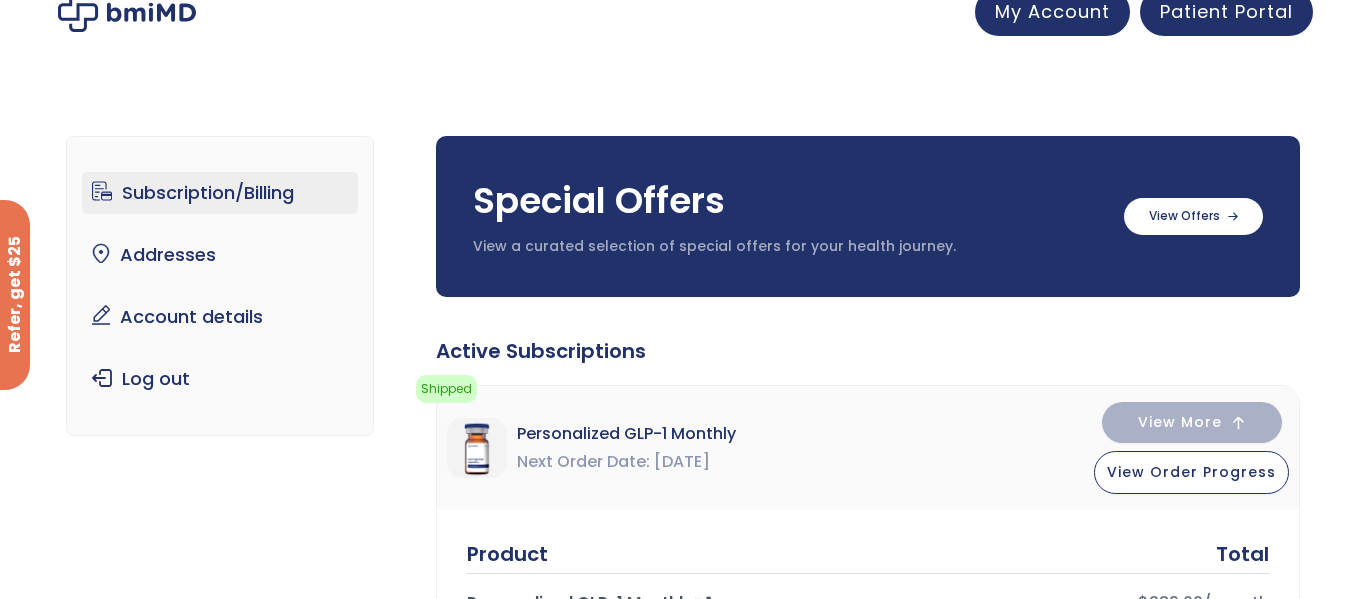 scroll, scrollTop: 0, scrollLeft: 0, axis: both 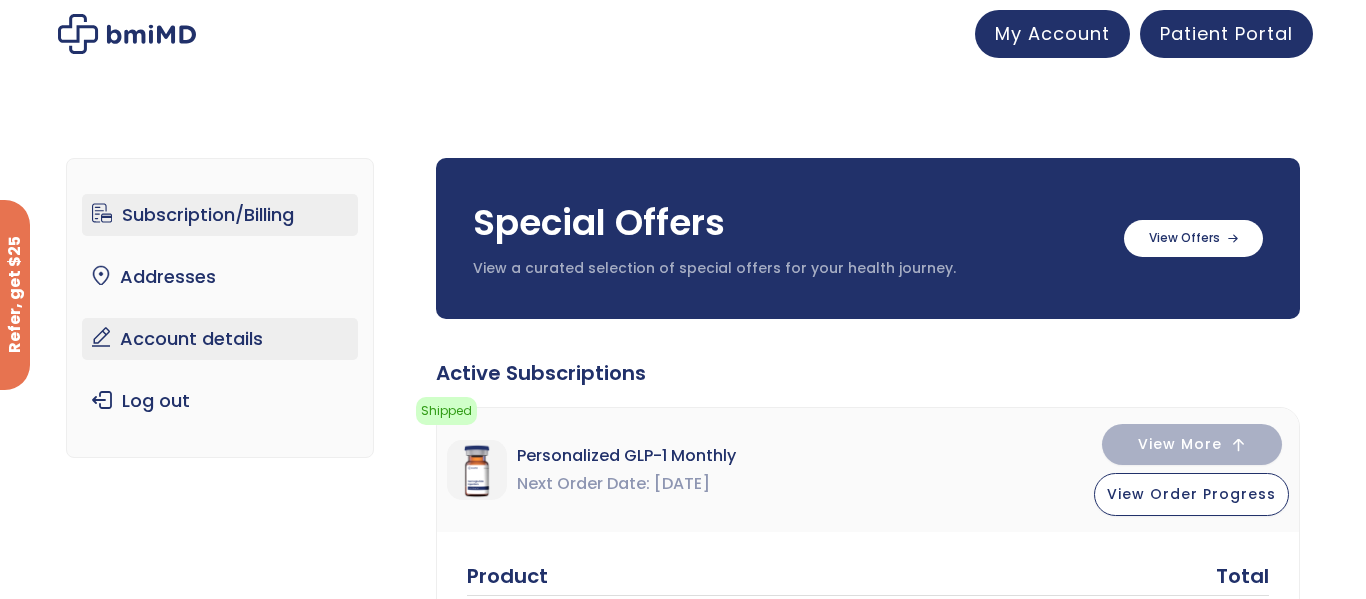 click on "Account details" at bounding box center (220, 339) 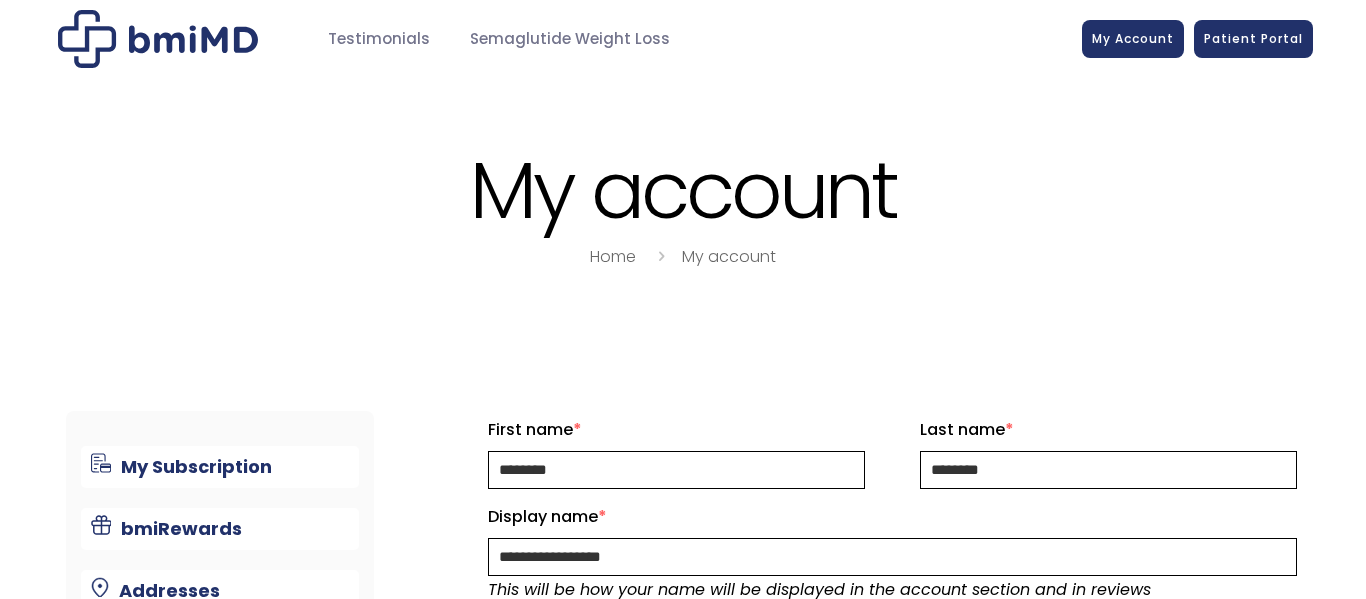 scroll, scrollTop: 0, scrollLeft: 0, axis: both 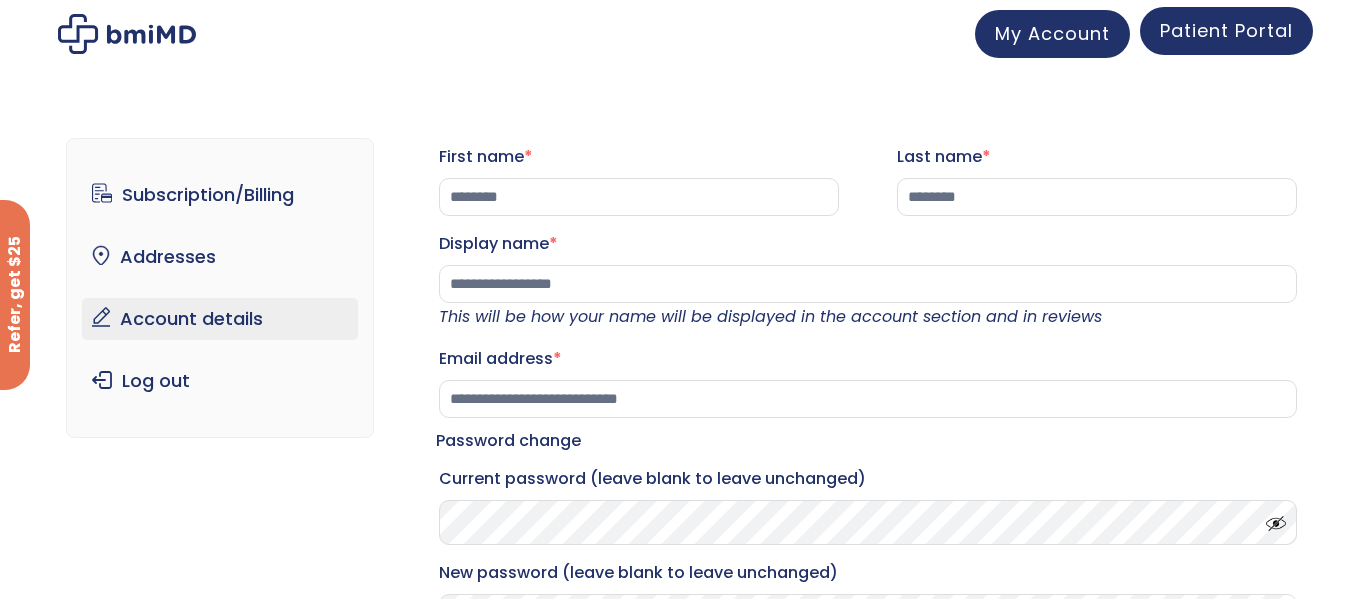click on "Patient Portal" at bounding box center (1226, 31) 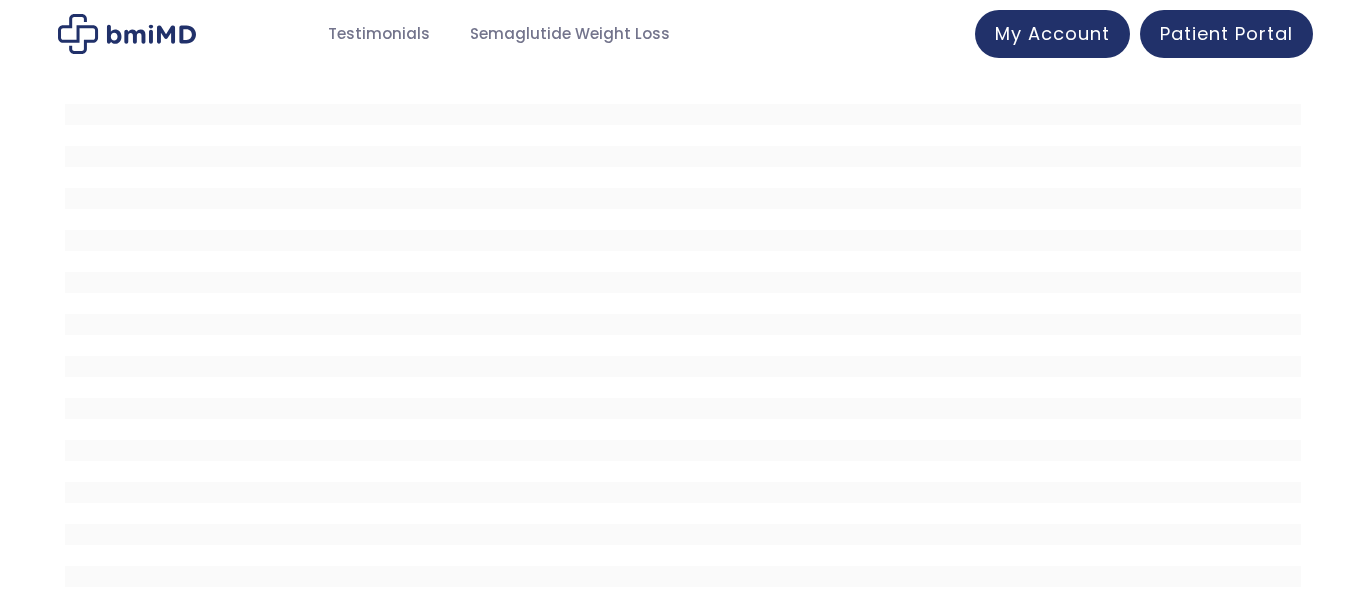 scroll, scrollTop: 0, scrollLeft: 0, axis: both 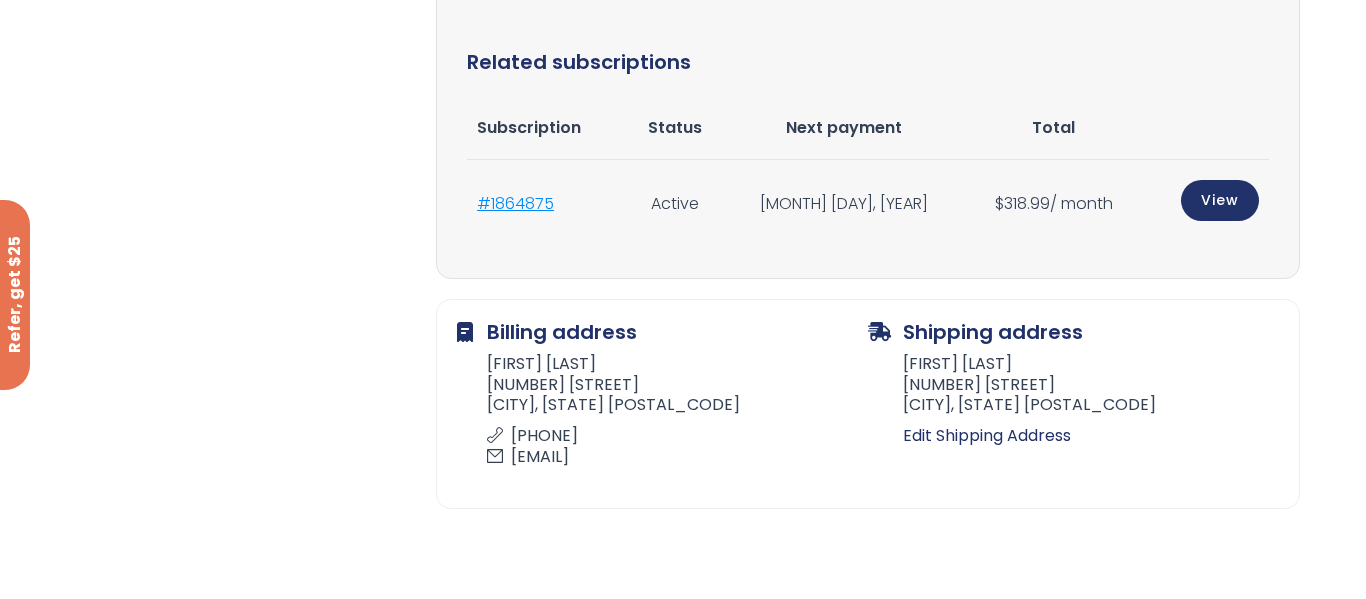 click on "#1864875" at bounding box center (515, 203) 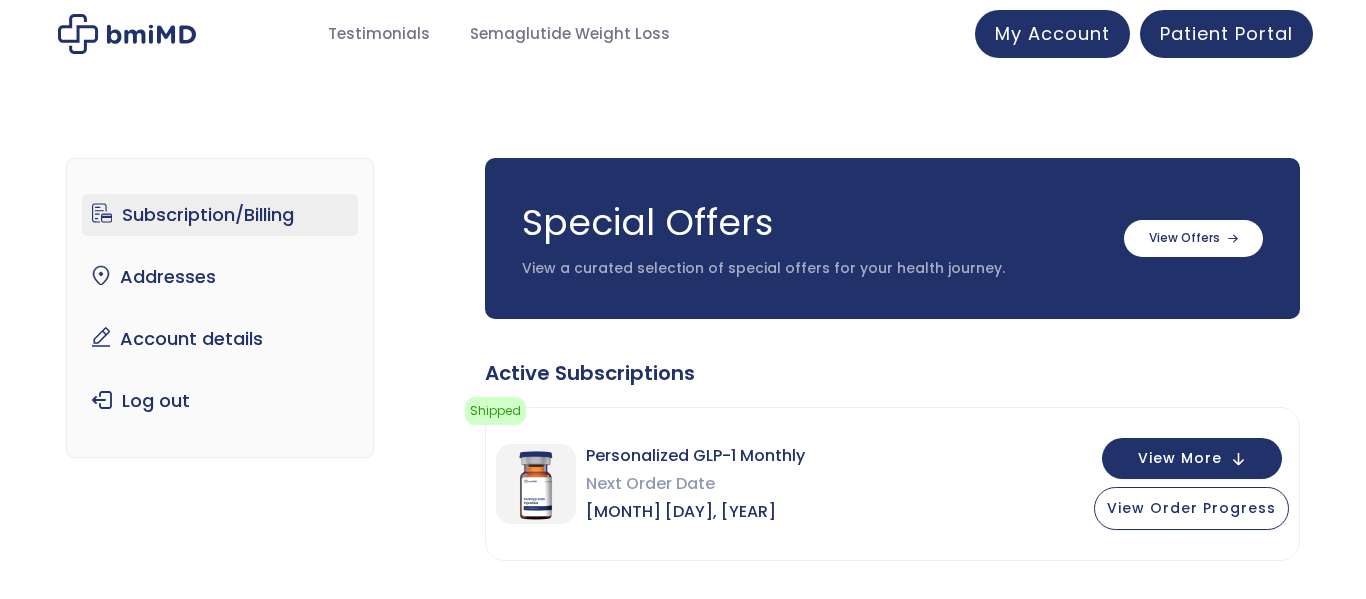 scroll, scrollTop: 0, scrollLeft: 0, axis: both 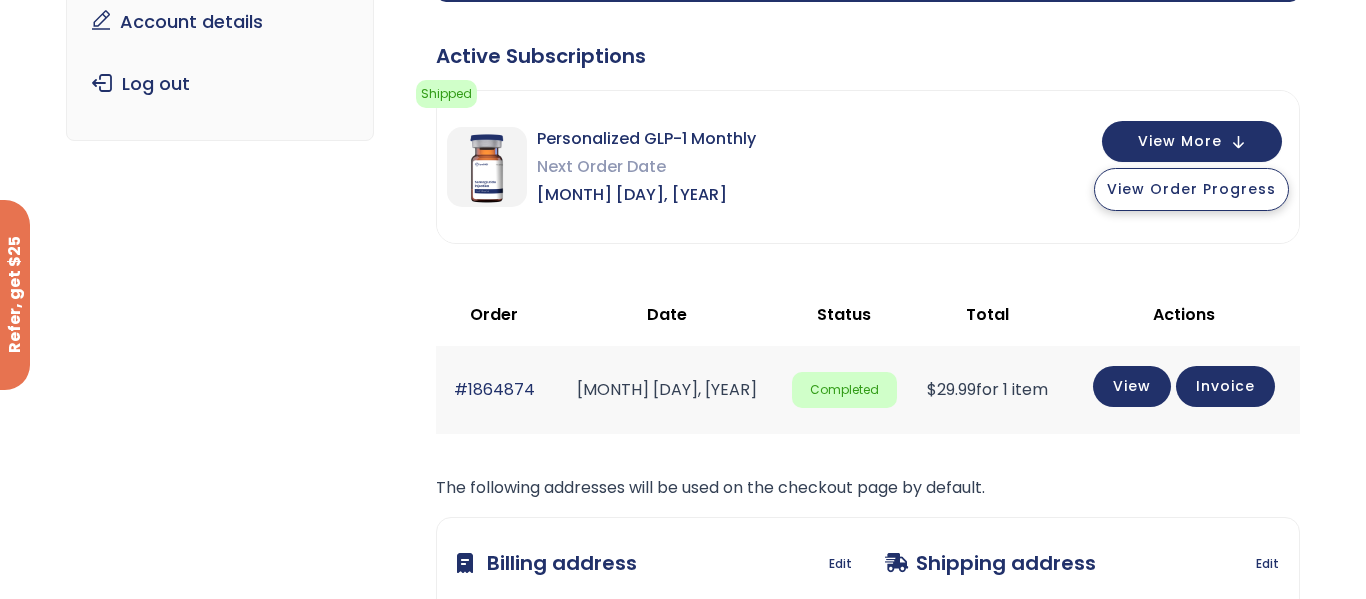 click on "View Order Progress" at bounding box center (1191, 189) 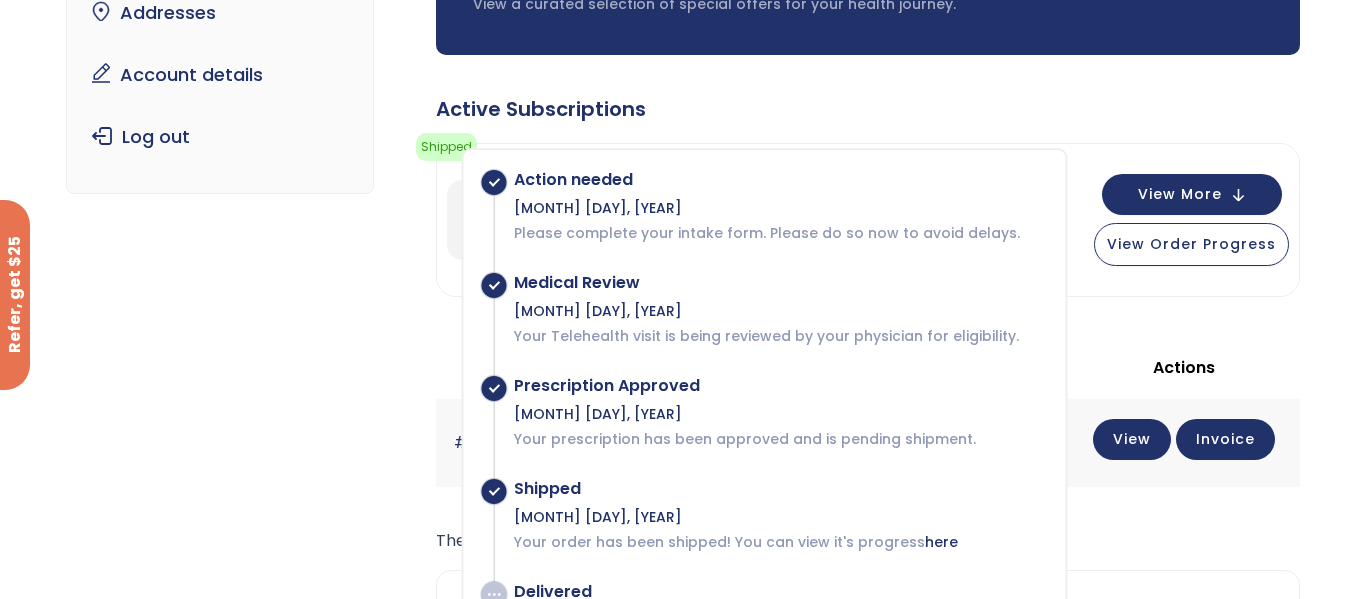 scroll, scrollTop: 256, scrollLeft: 0, axis: vertical 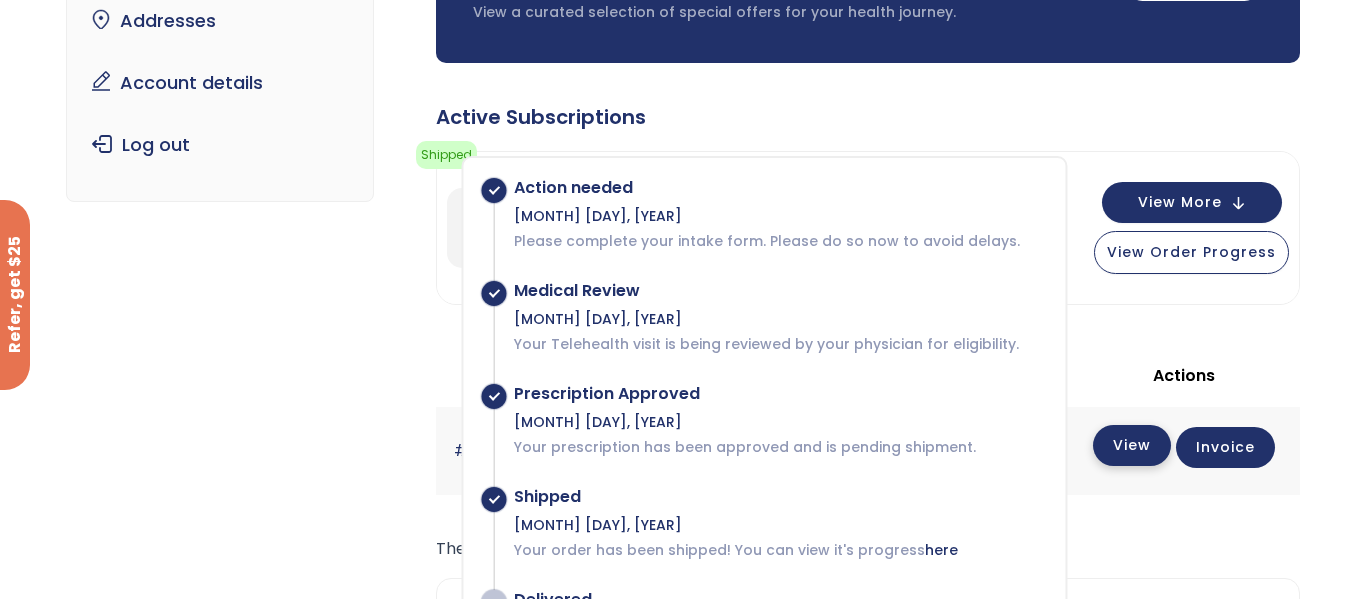click on "View" at bounding box center [1132, 445] 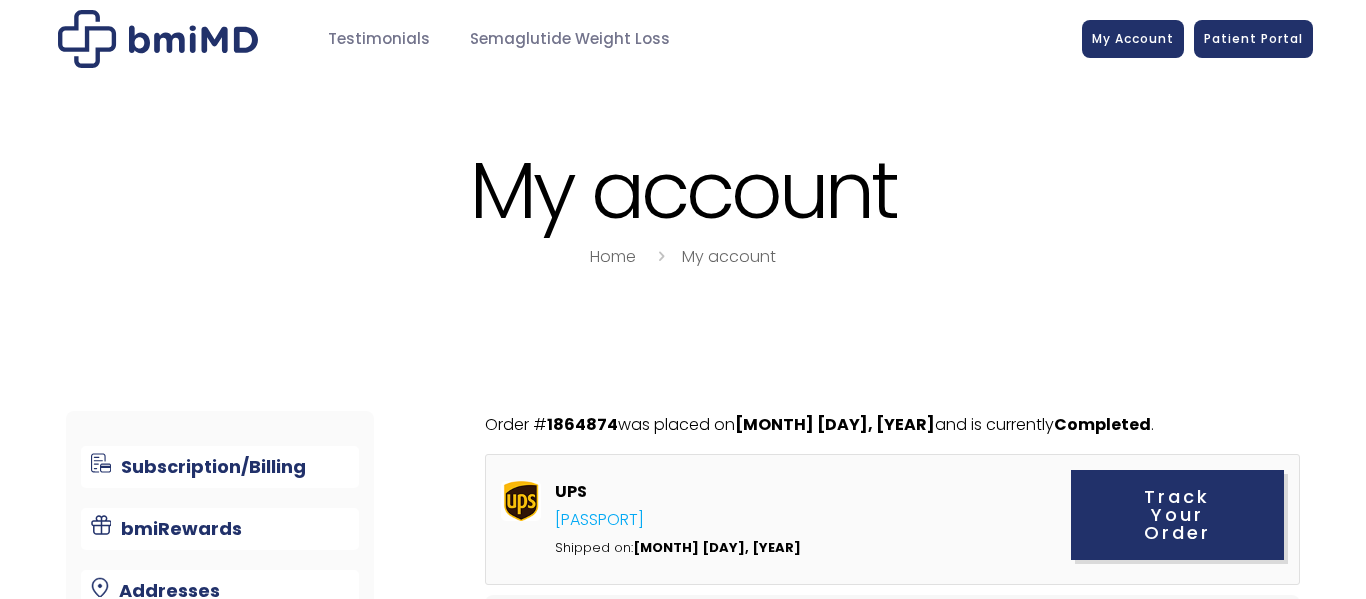 scroll, scrollTop: 0, scrollLeft: 0, axis: both 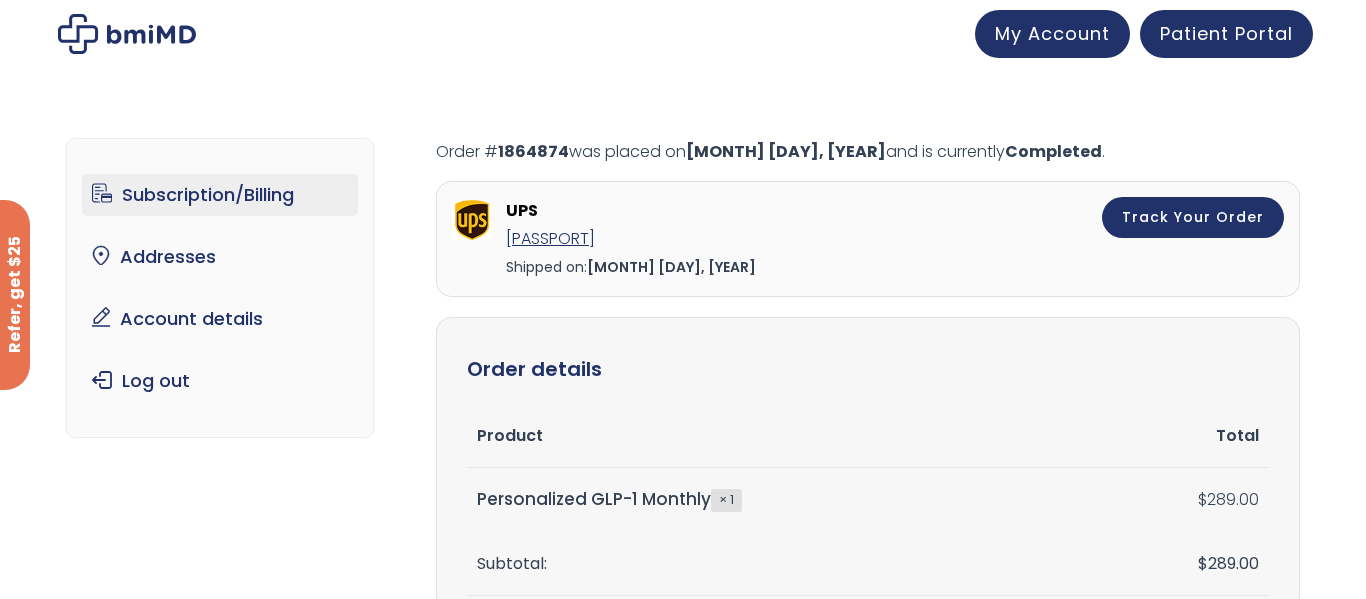 click on "Subscription/Billing" at bounding box center [220, 195] 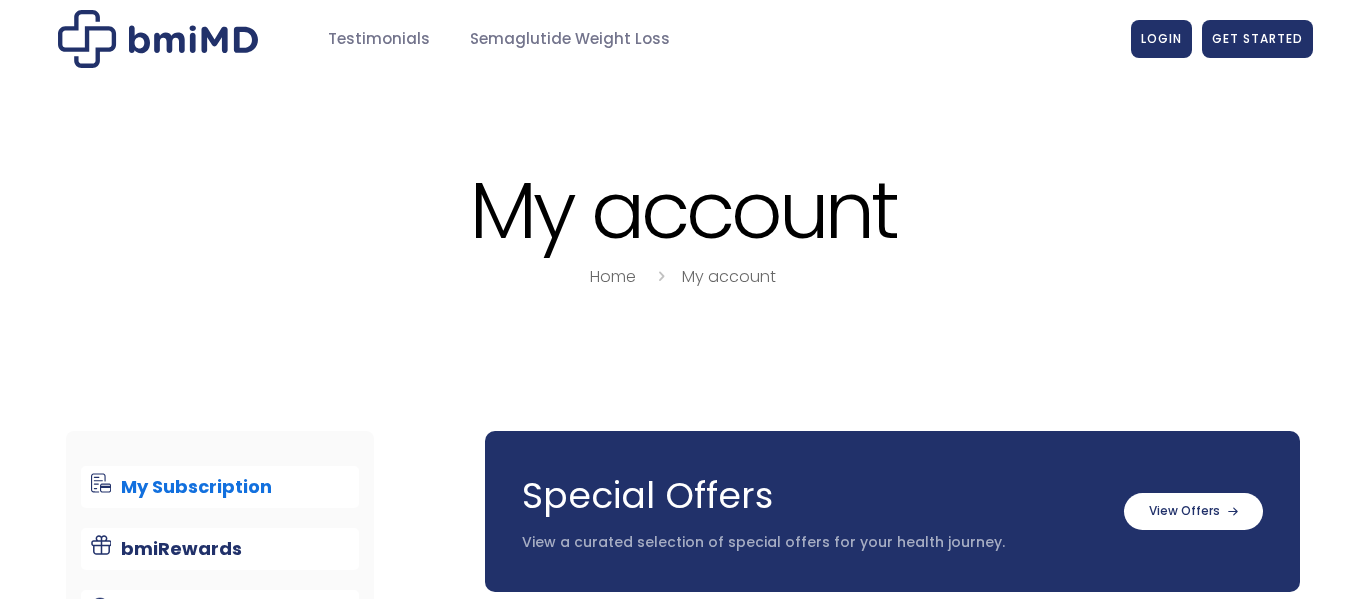 scroll, scrollTop: 0, scrollLeft: 0, axis: both 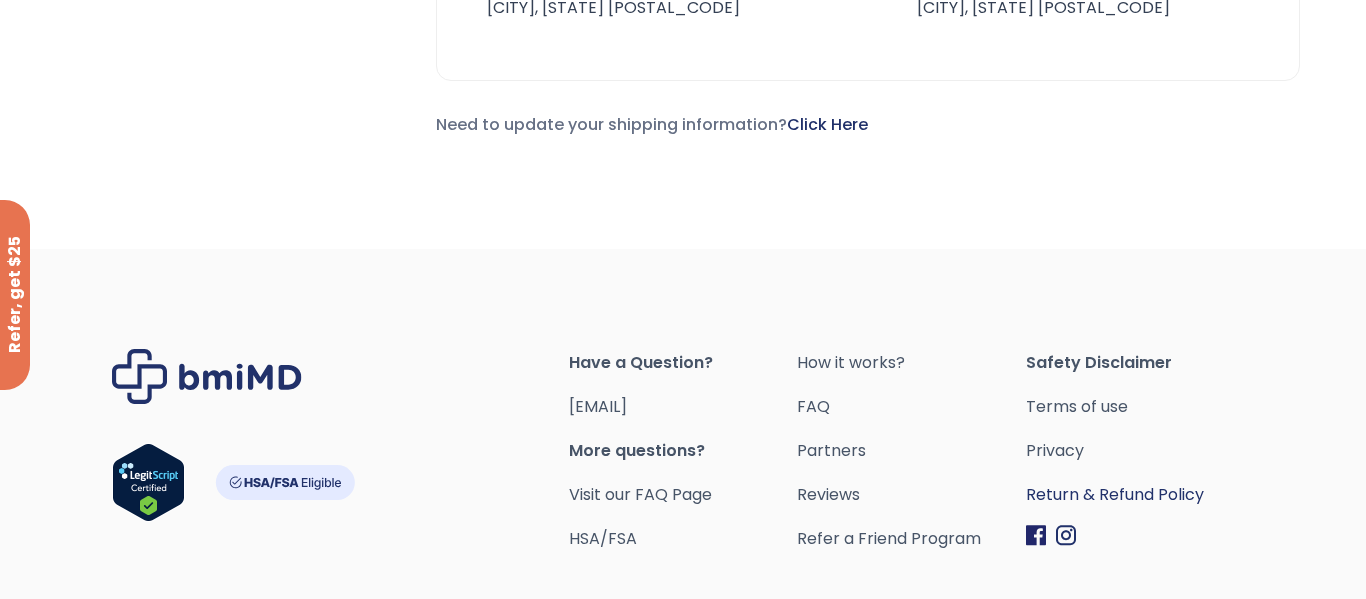 click on "Return & Refund Policy" at bounding box center [1140, 495] 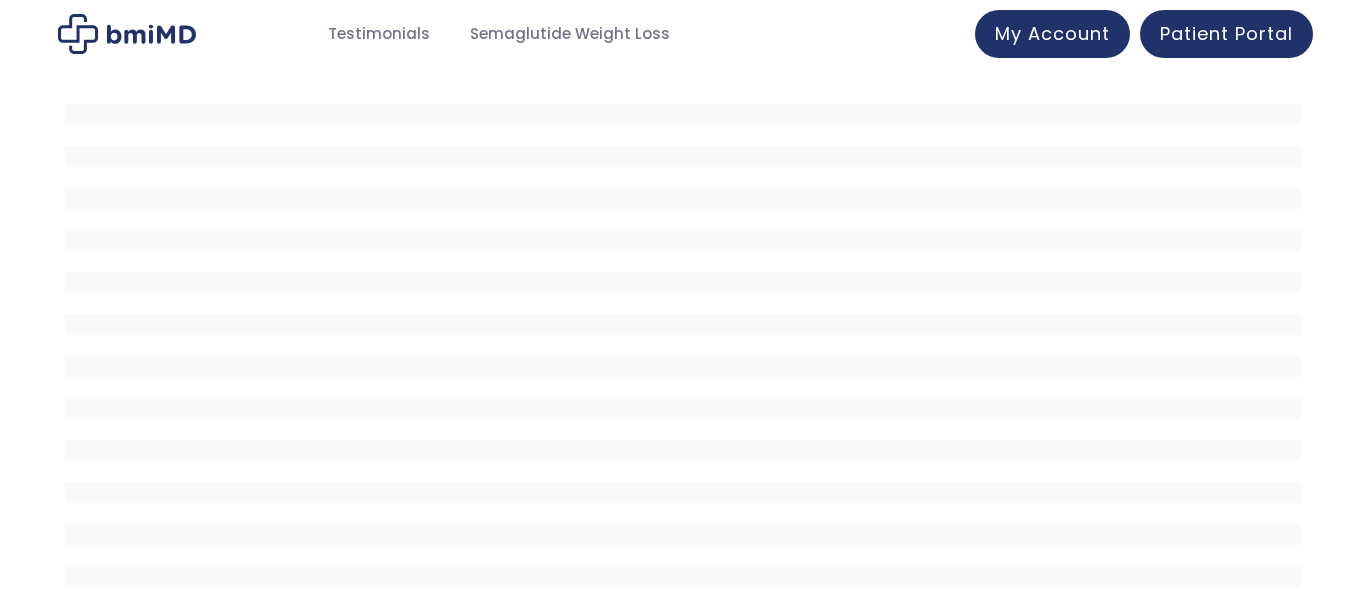 scroll, scrollTop: 0, scrollLeft: 0, axis: both 